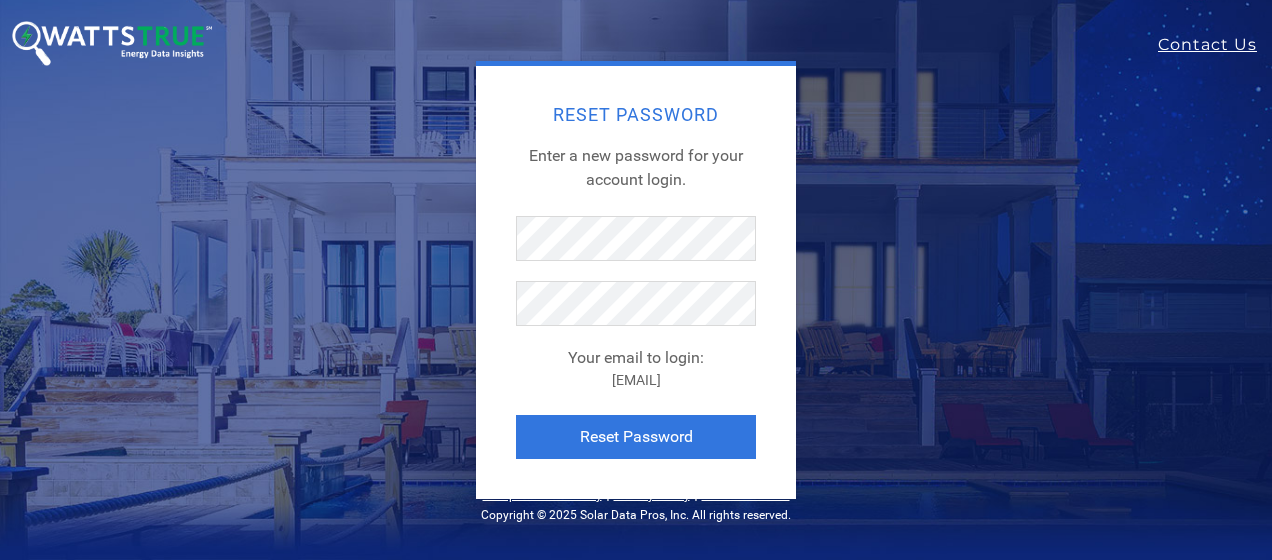 scroll, scrollTop: 0, scrollLeft: 0, axis: both 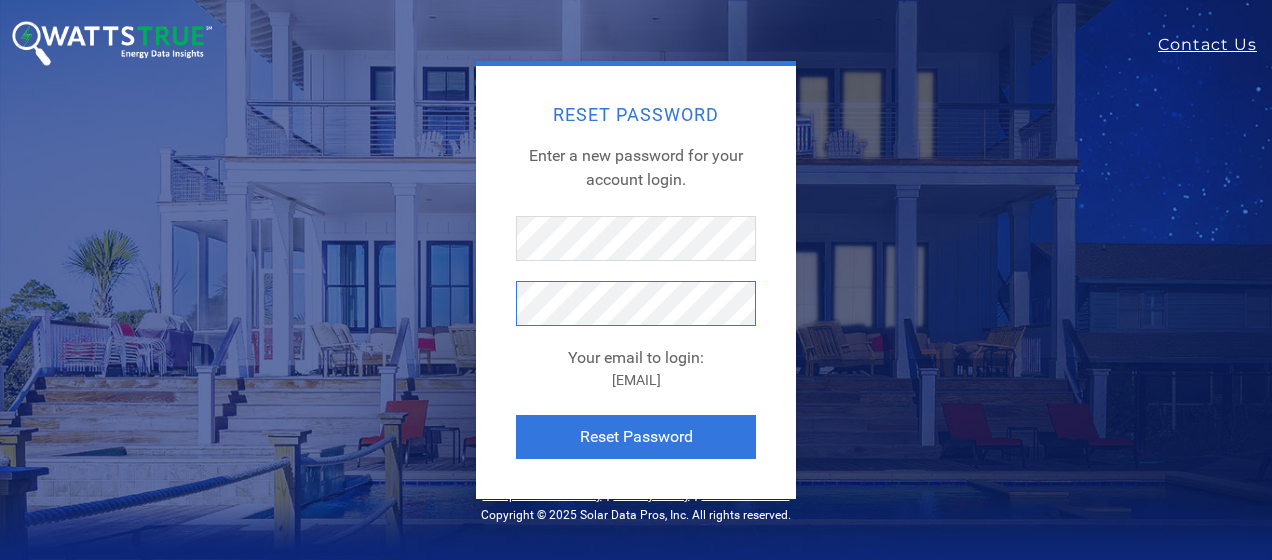 click on "Reset Password" at bounding box center [636, 437] 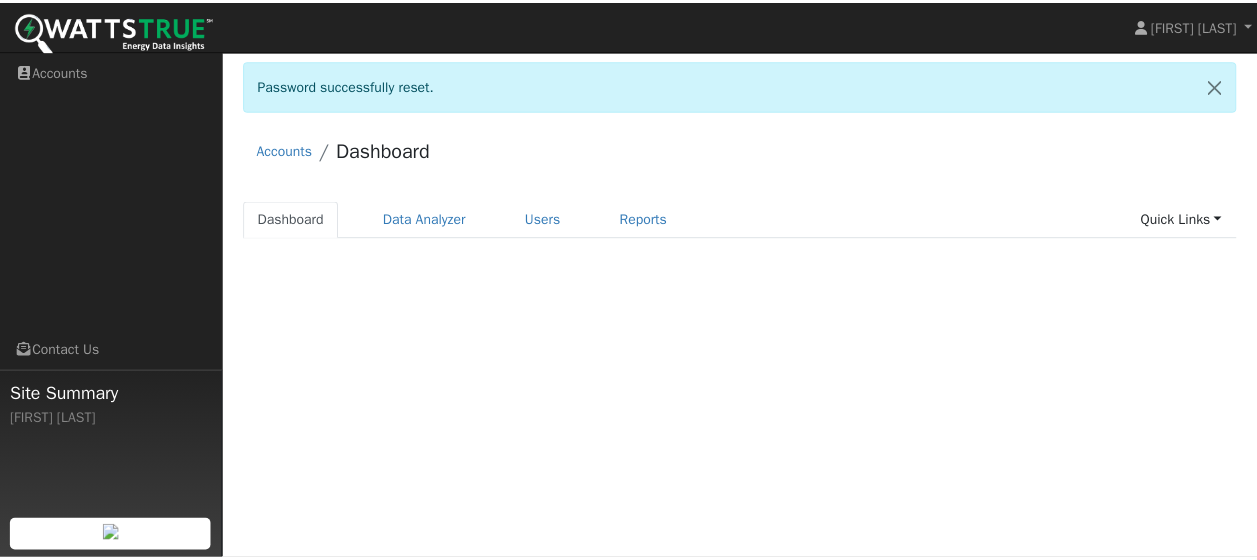 scroll, scrollTop: 0, scrollLeft: 0, axis: both 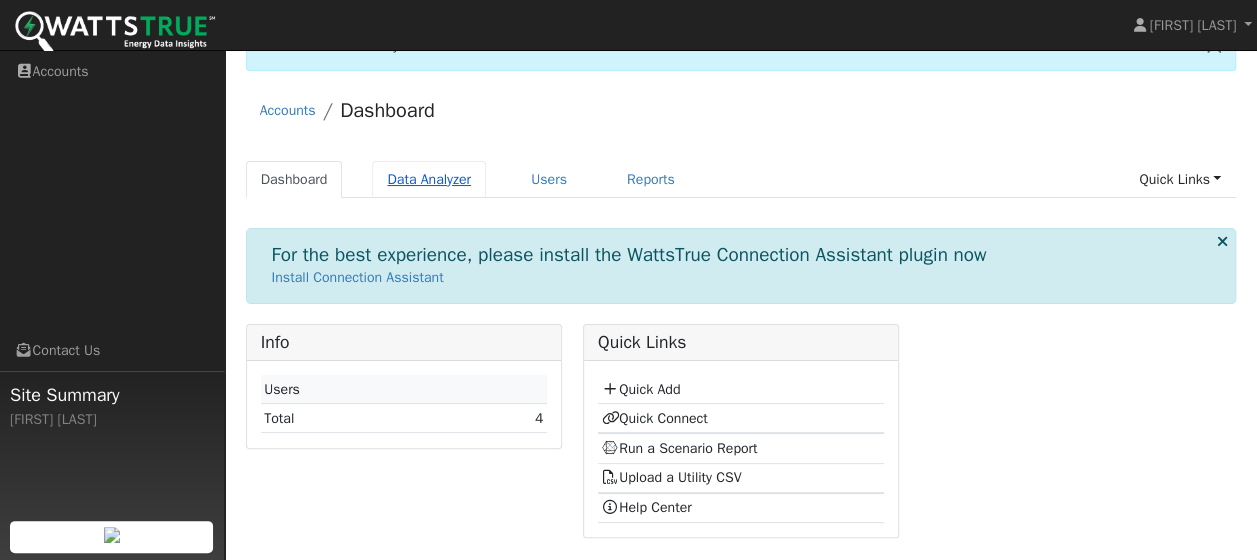click on "Data Analyzer" at bounding box center (429, 179) 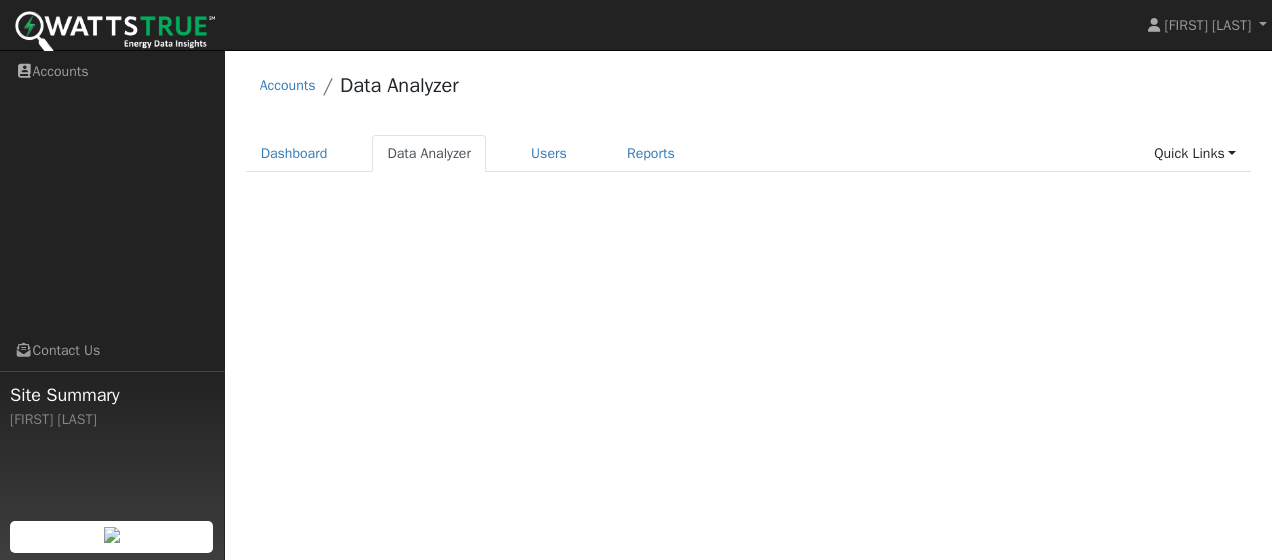 scroll, scrollTop: 0, scrollLeft: 0, axis: both 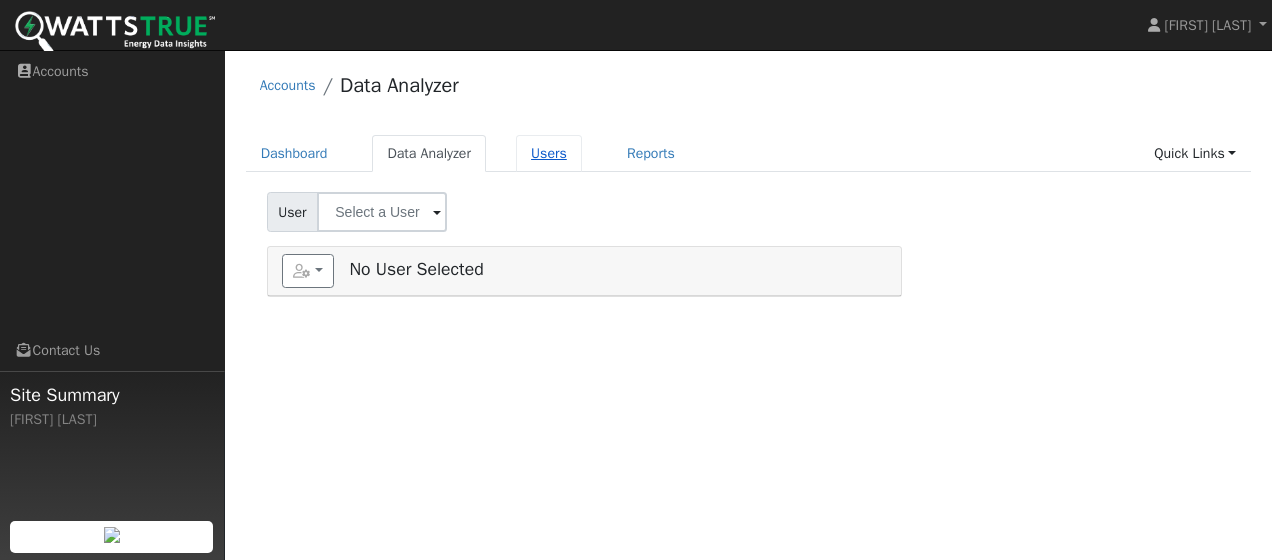 click on "Users" at bounding box center [549, 153] 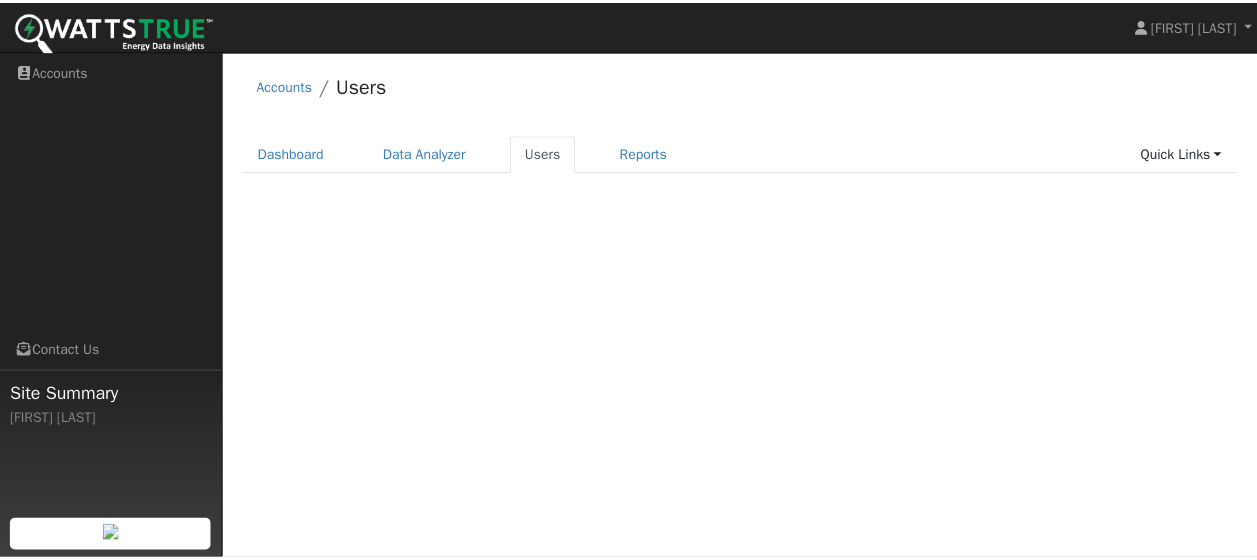 scroll, scrollTop: 0, scrollLeft: 0, axis: both 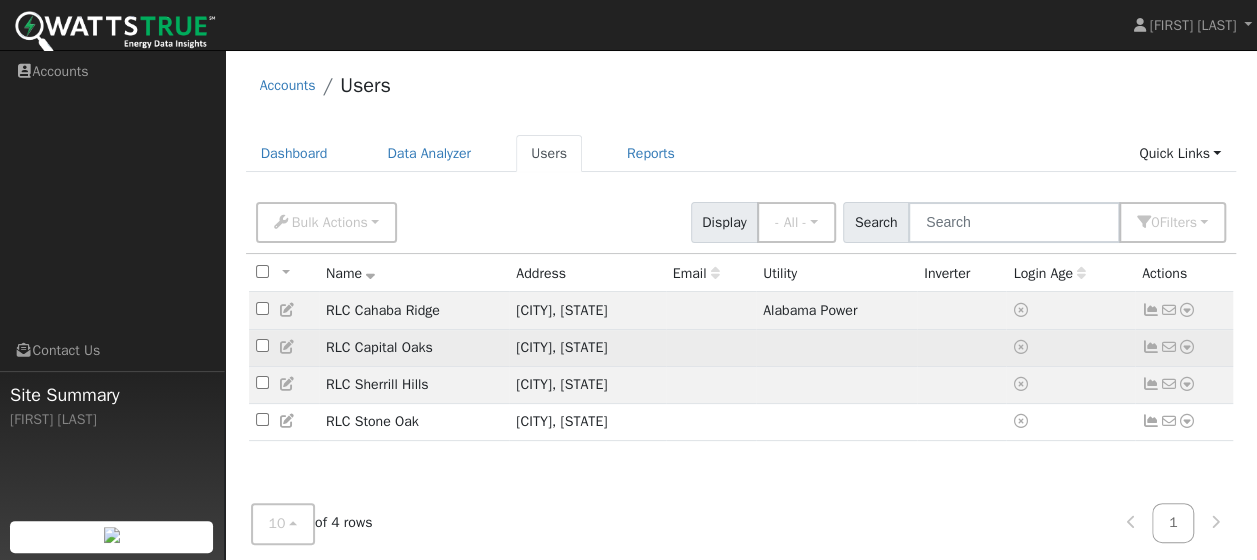 click at bounding box center [1020, 347] 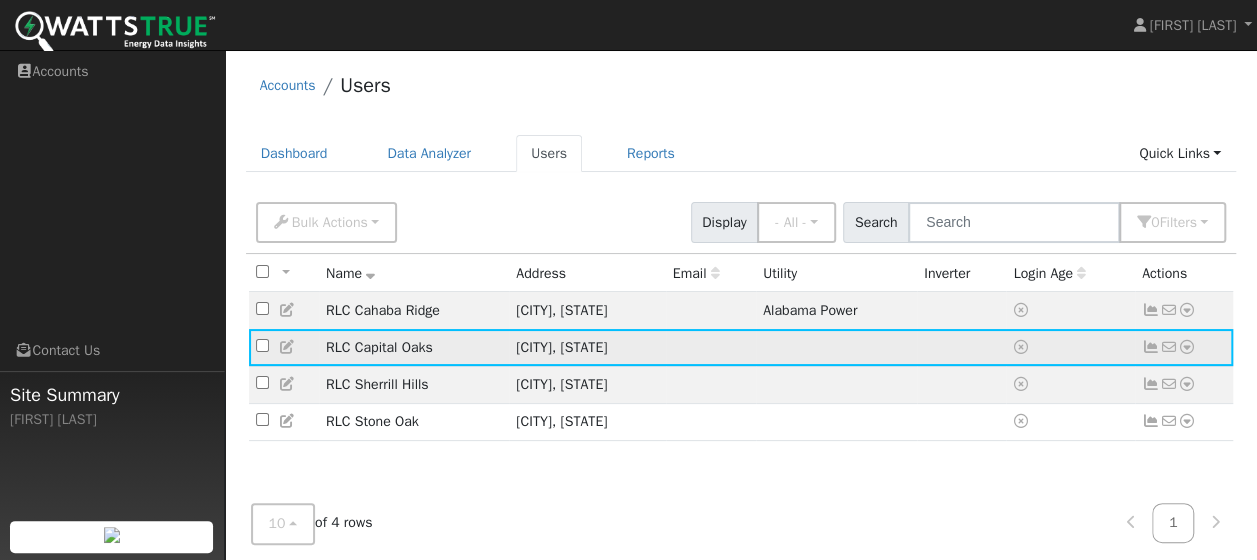click at bounding box center [262, 345] 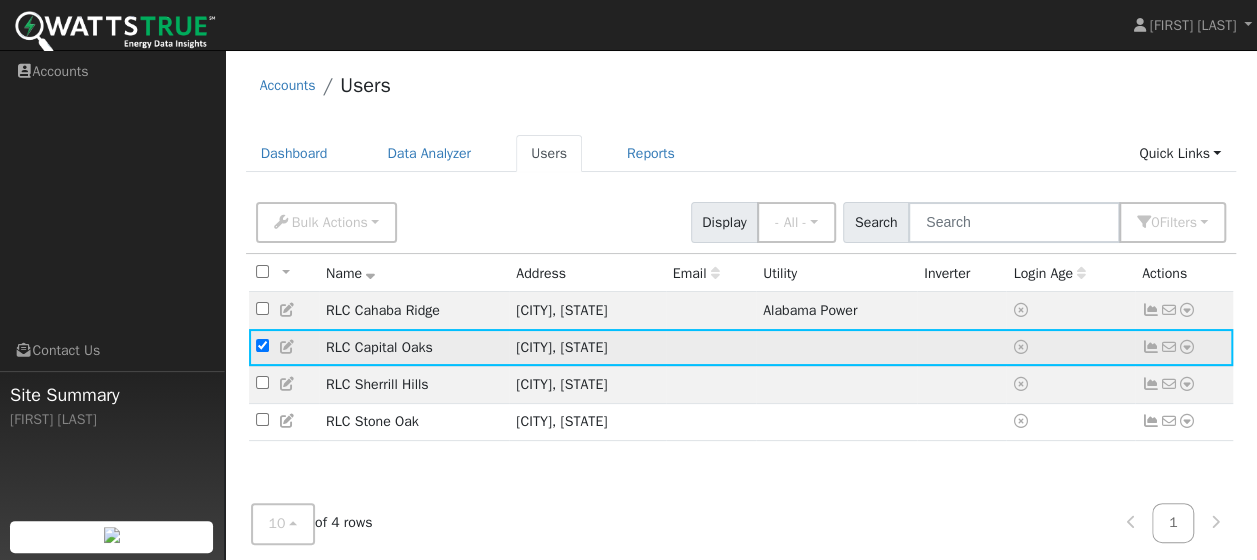 checkbox on "true" 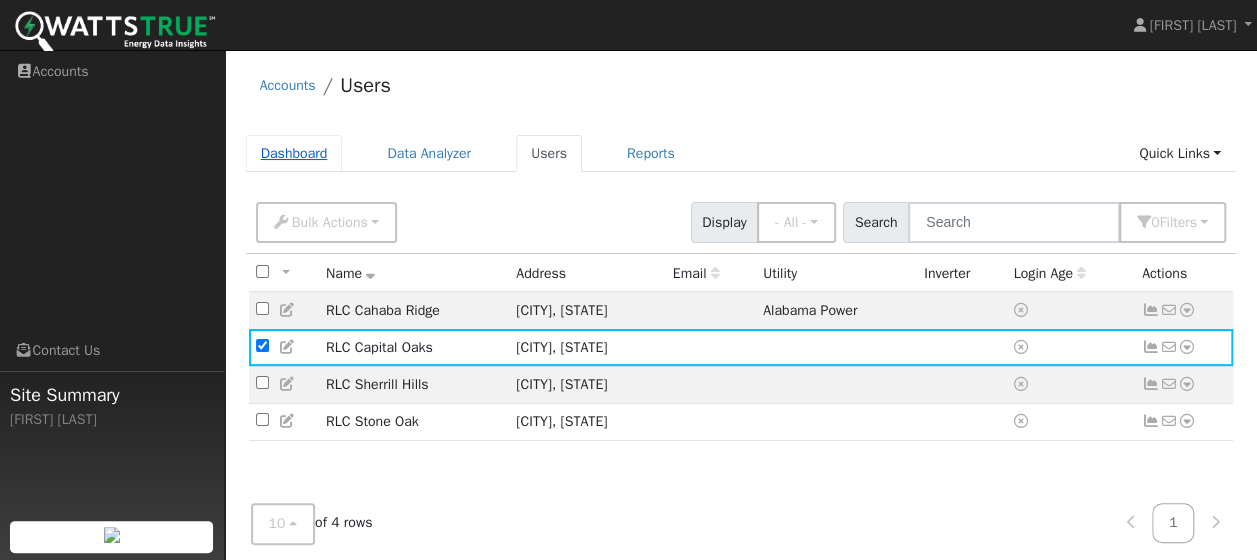 click on "Dashboard" at bounding box center (294, 153) 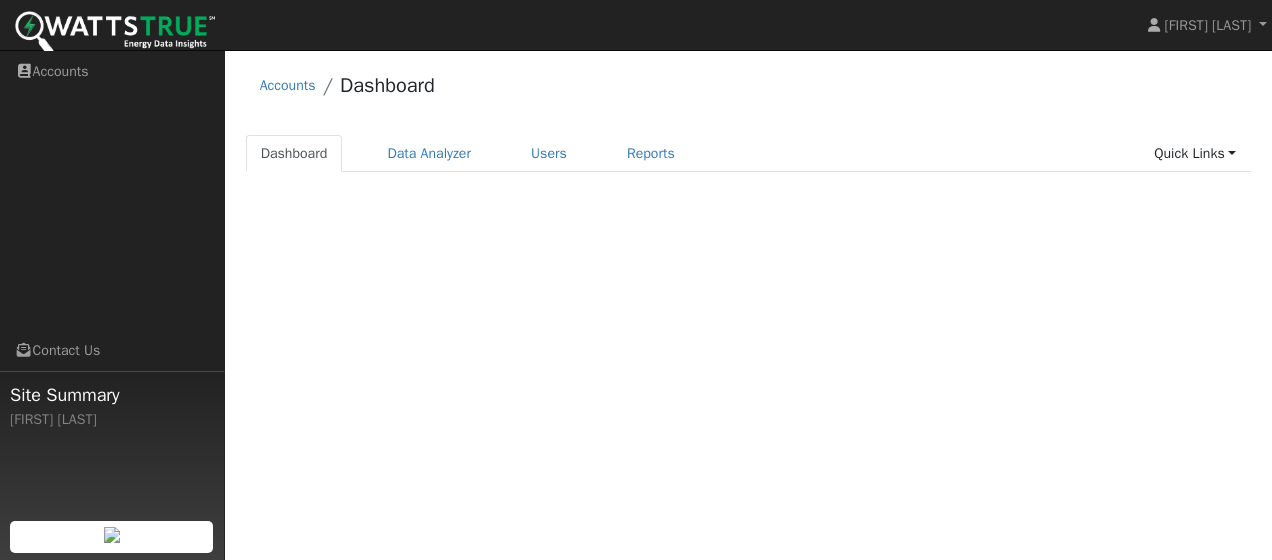 scroll, scrollTop: 0, scrollLeft: 0, axis: both 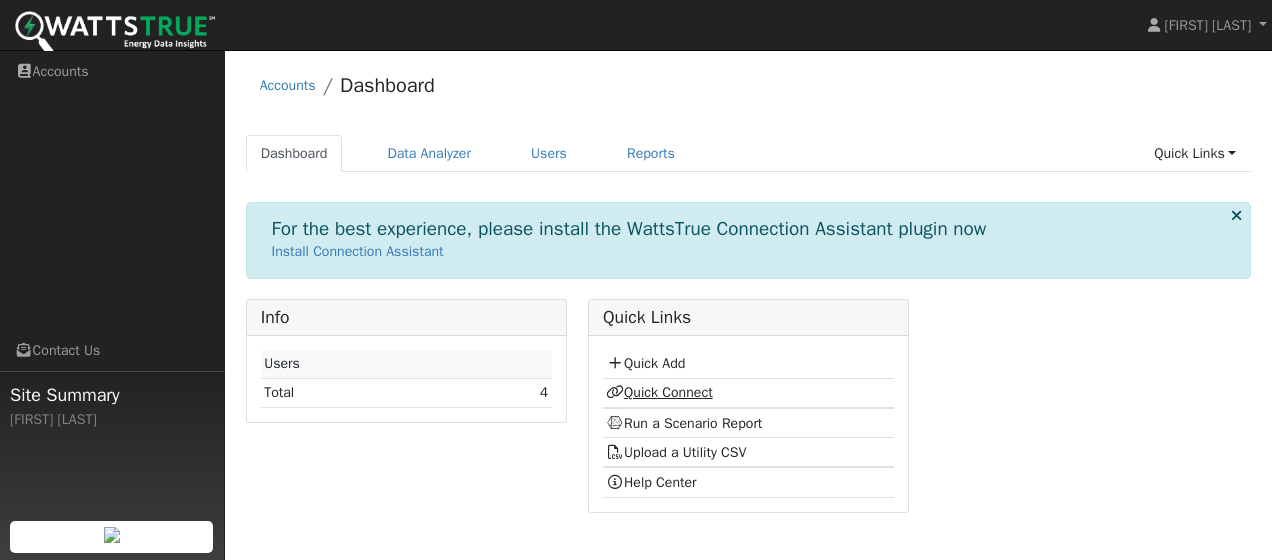 click on "Quick Connect" at bounding box center [659, 392] 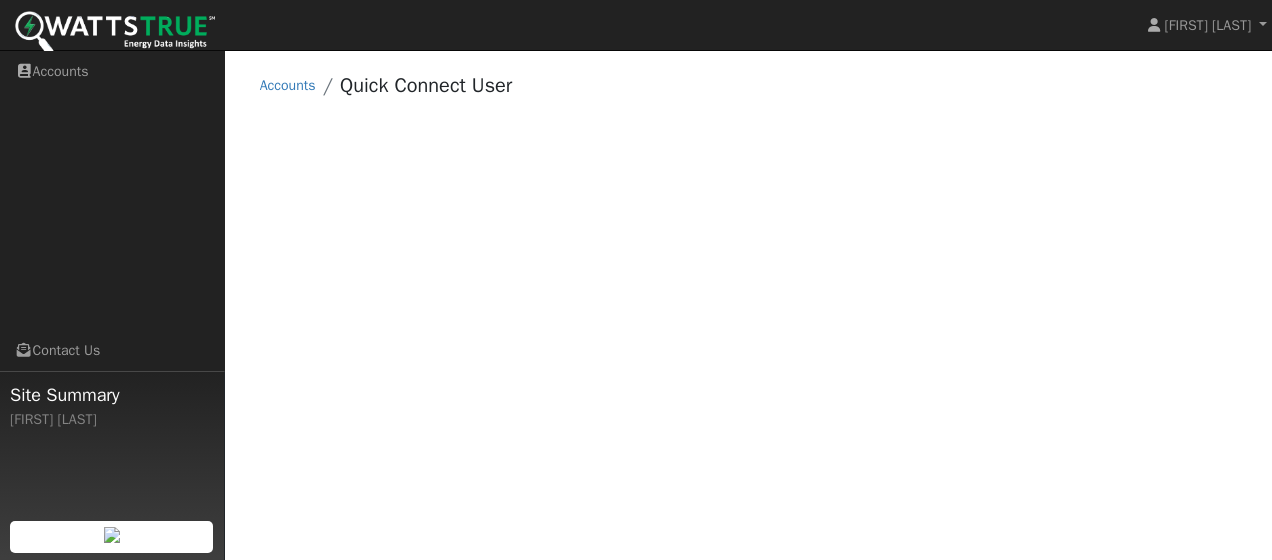 scroll, scrollTop: 0, scrollLeft: 0, axis: both 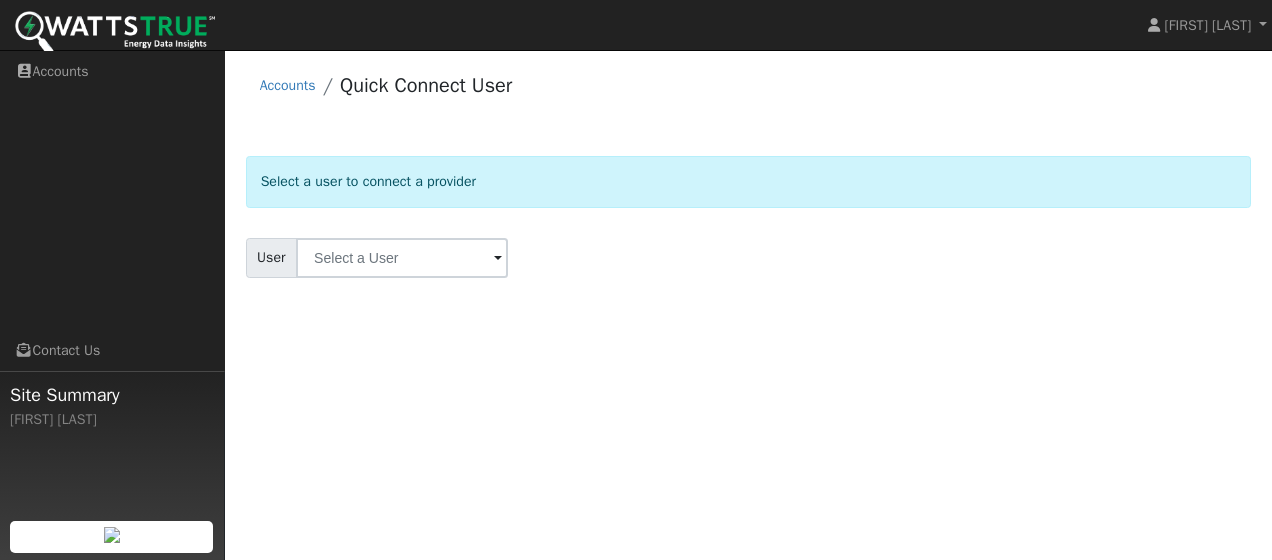 click at bounding box center [498, 259] 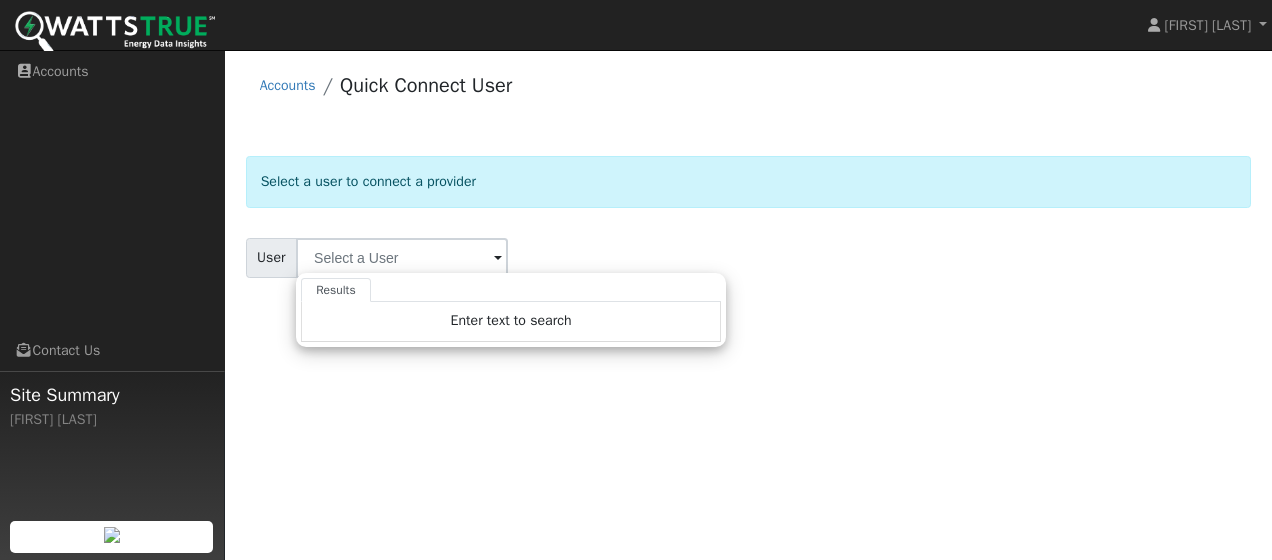 click on "Select a user to connect a provider User Results  Enter text to search   Enter text to search   No history  Account   Select an Ac..." 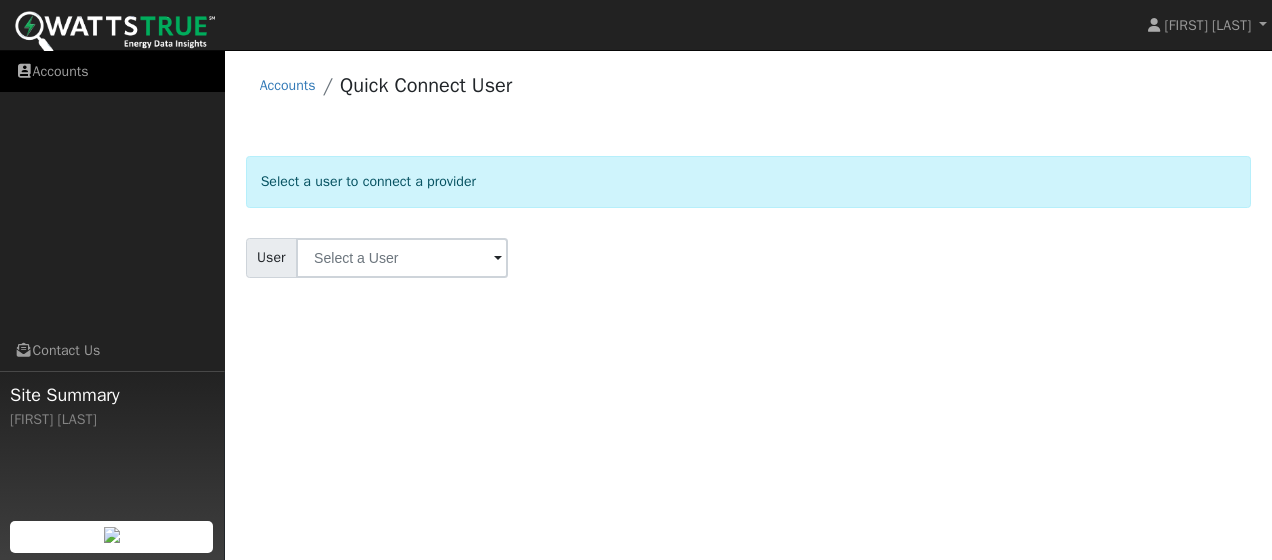 click on "Accounts" at bounding box center (112, 71) 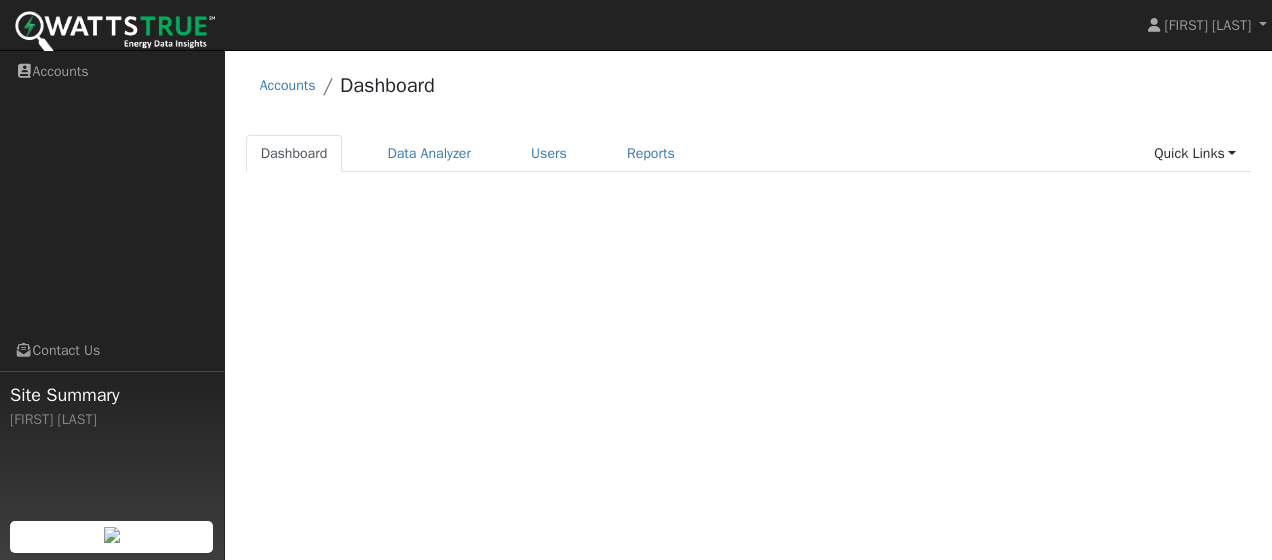 scroll, scrollTop: 0, scrollLeft: 0, axis: both 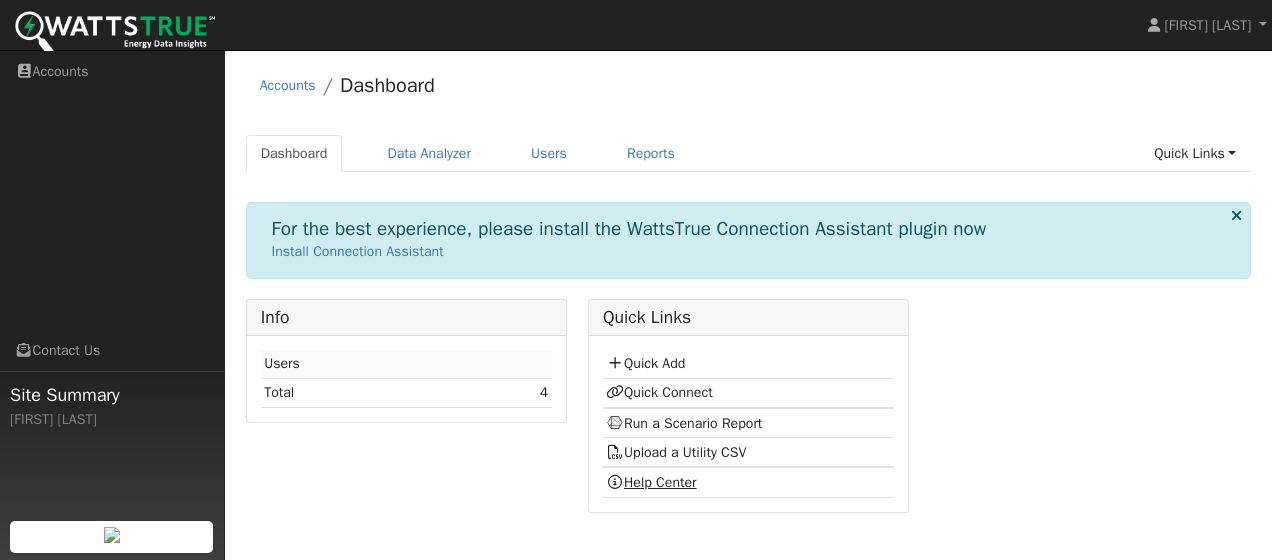 click on "Help Center" at bounding box center (651, 482) 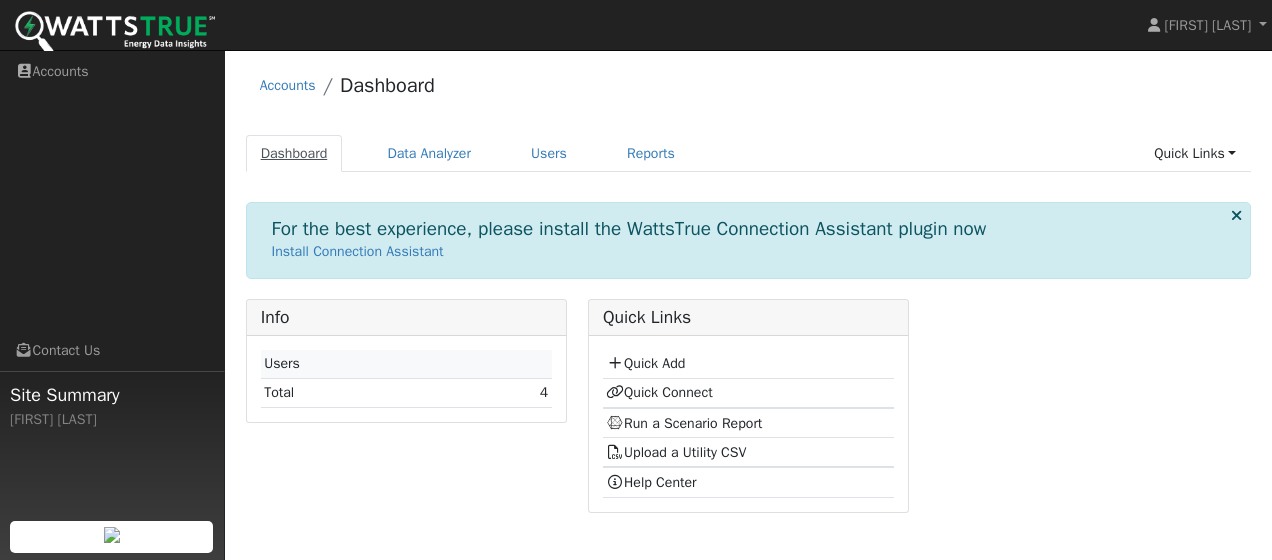 click on "Dashboard" at bounding box center [294, 153] 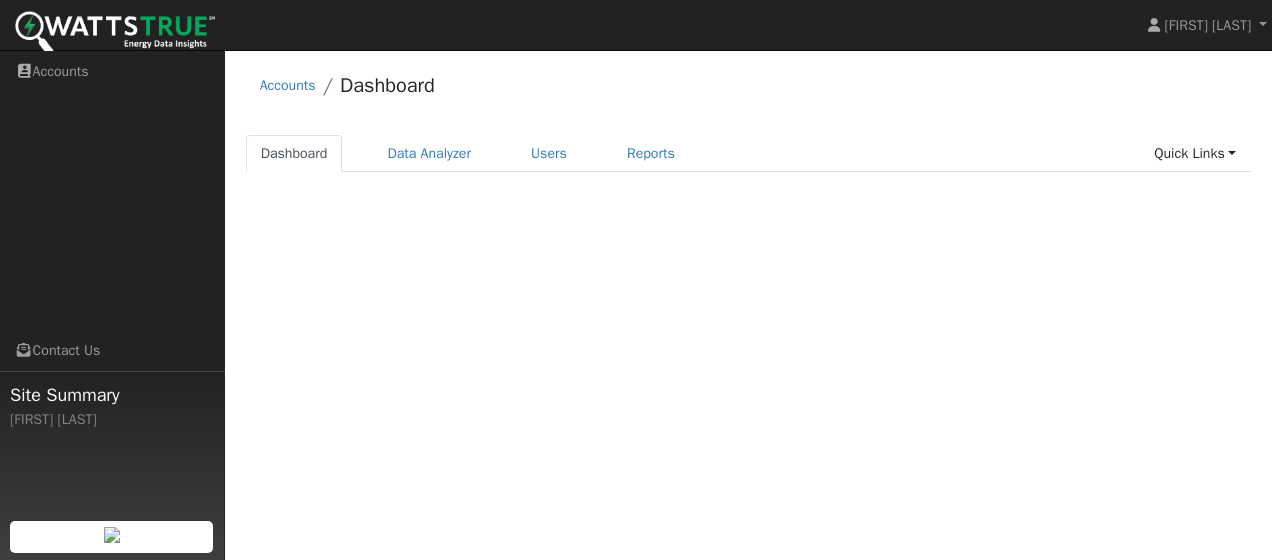 scroll, scrollTop: 0, scrollLeft: 0, axis: both 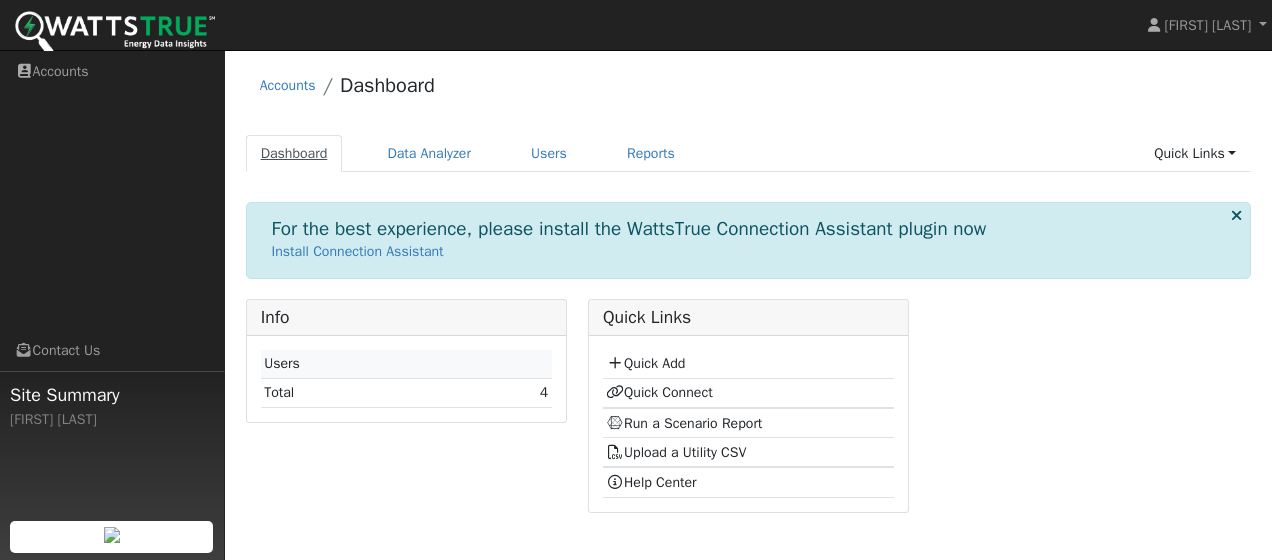 click on "Dashboard" at bounding box center [294, 153] 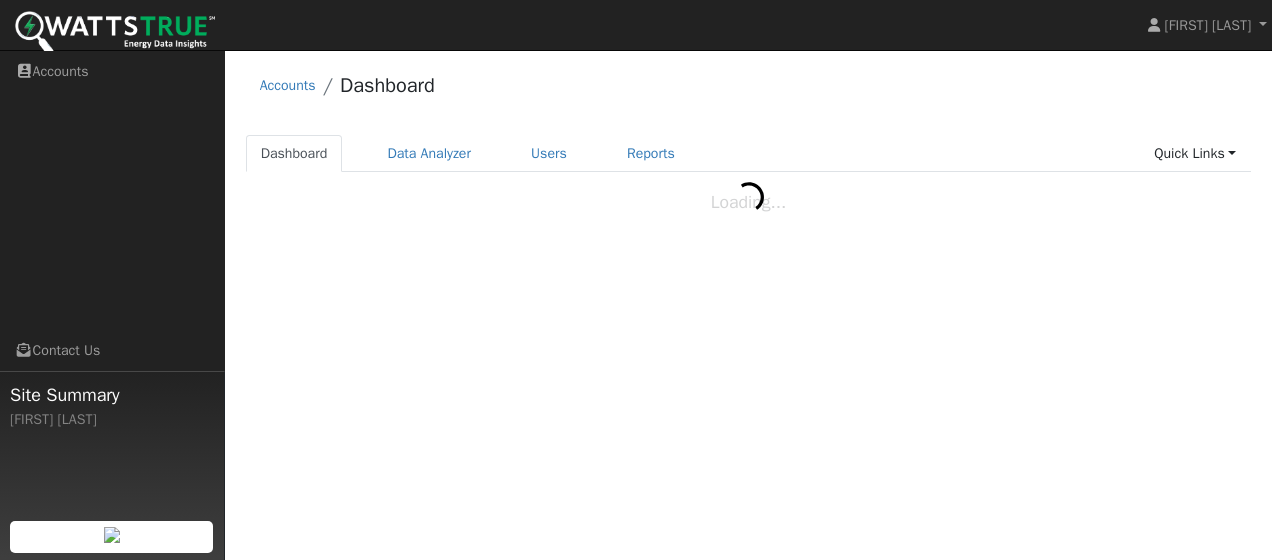 scroll, scrollTop: 0, scrollLeft: 0, axis: both 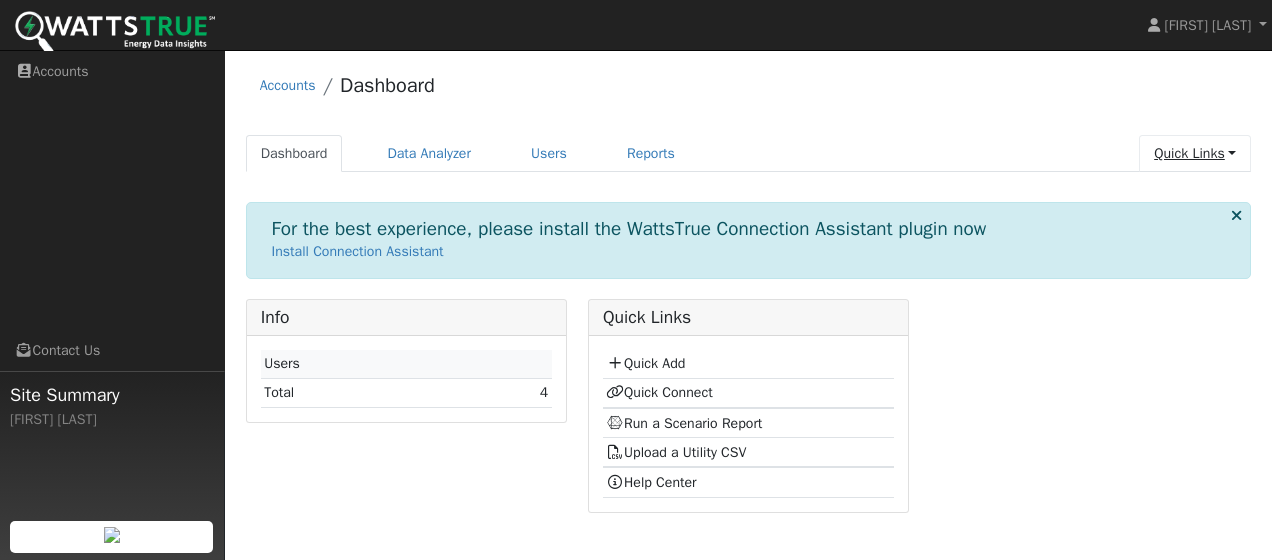 click on "Quick Links" at bounding box center (1195, 153) 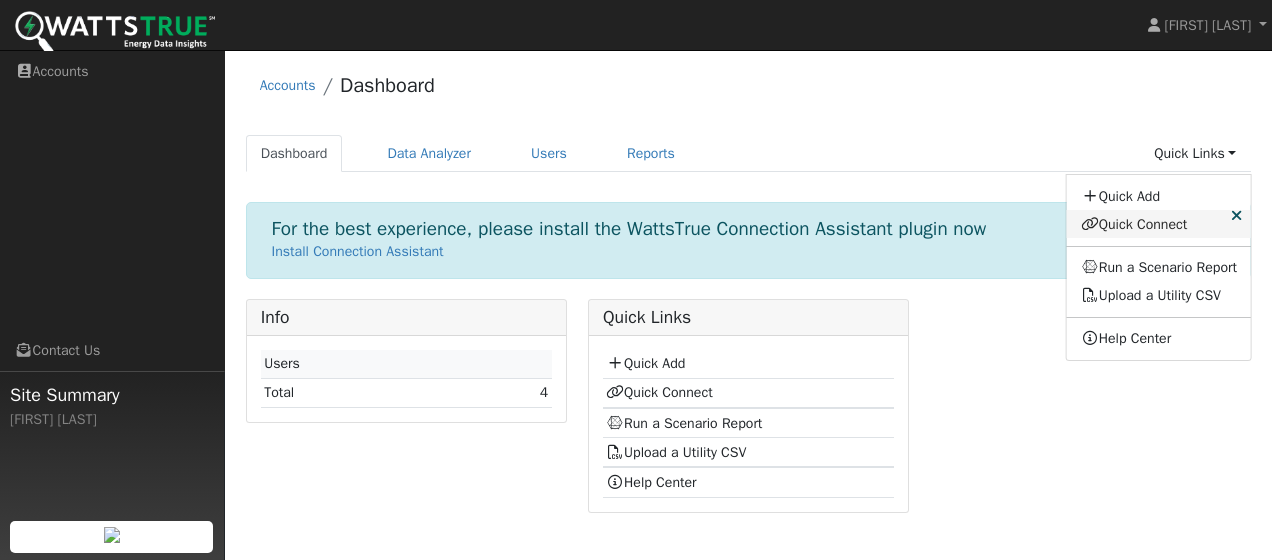 click on "Quick Connect" at bounding box center (1159, 224) 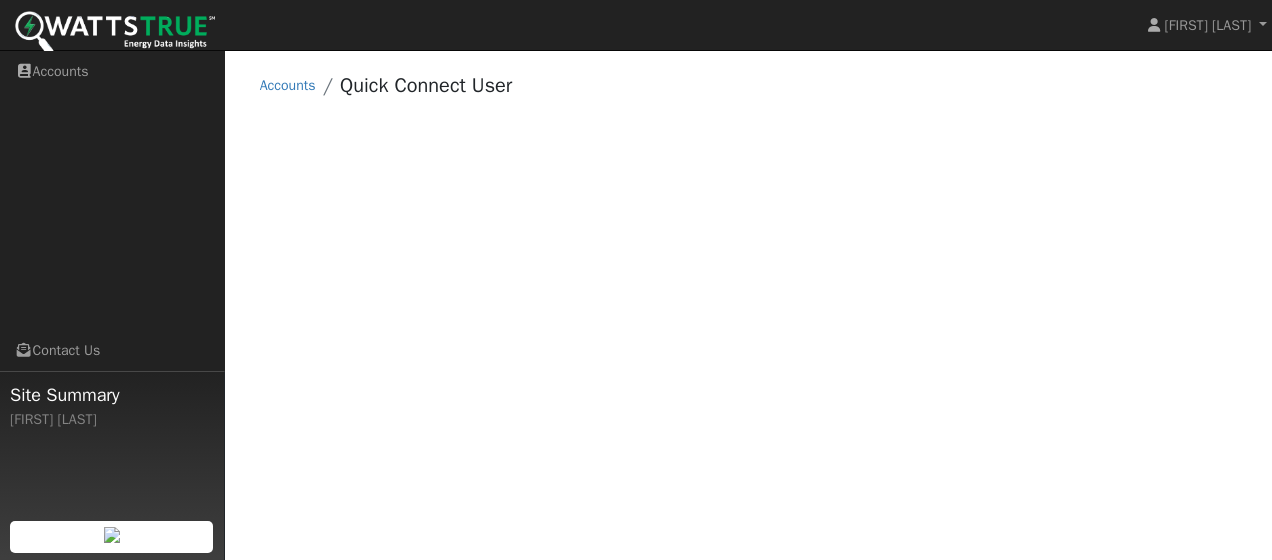 scroll, scrollTop: 0, scrollLeft: 0, axis: both 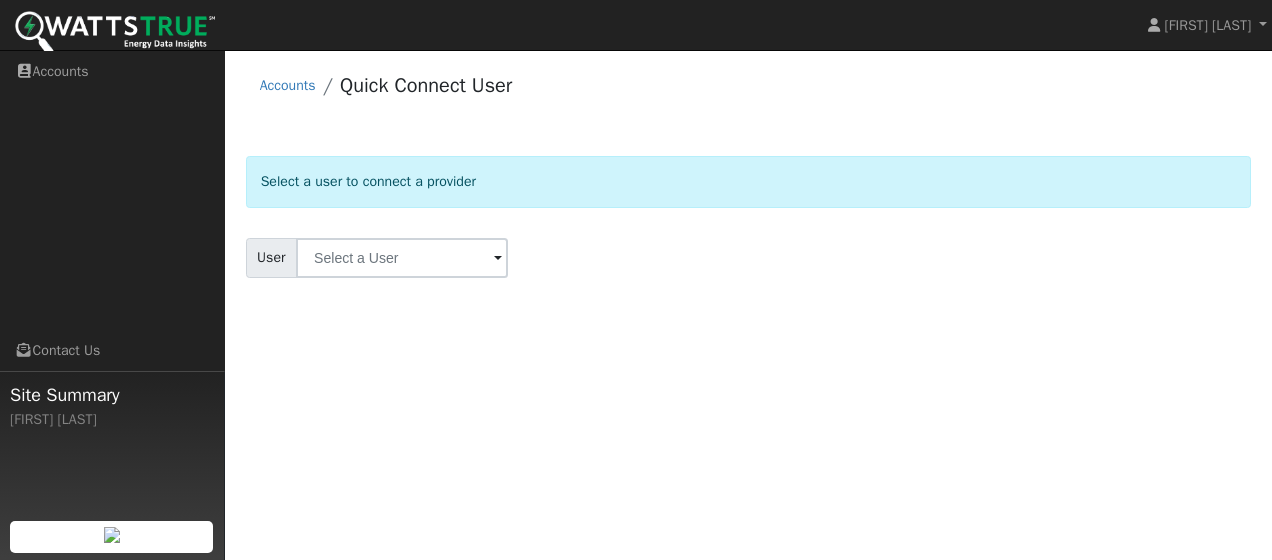 click at bounding box center (498, 259) 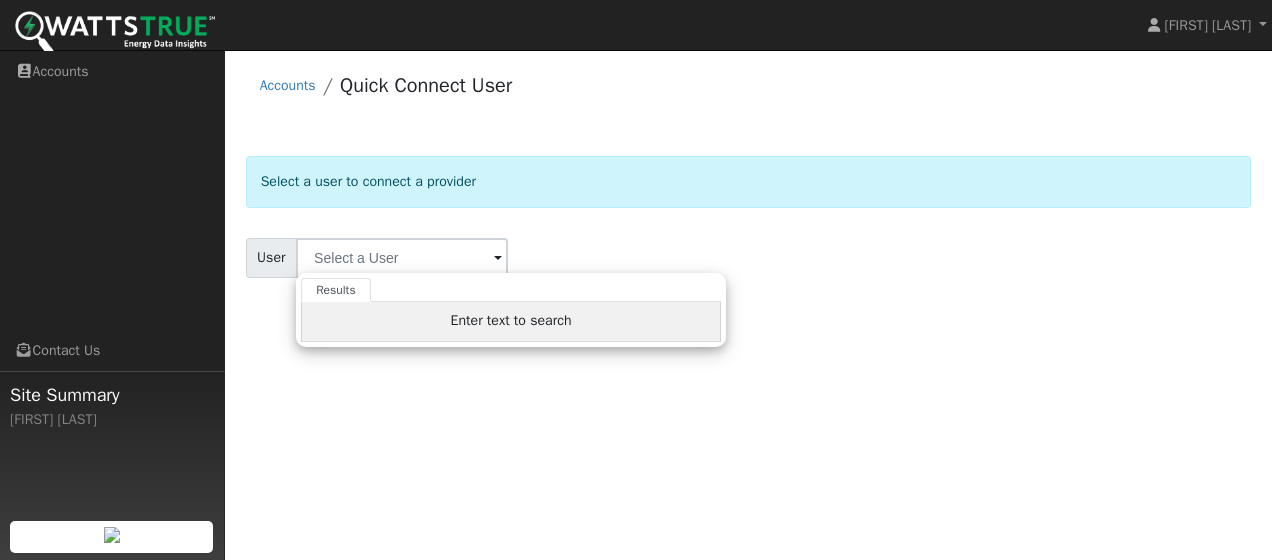 click on "Enter text to search" at bounding box center [511, 320] 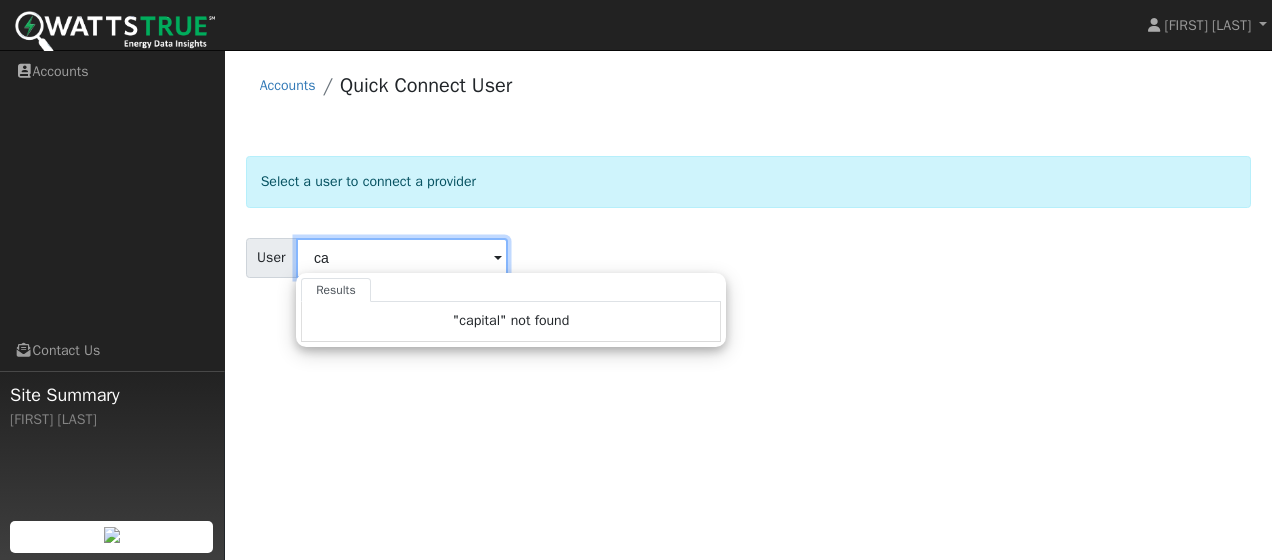 type on "c" 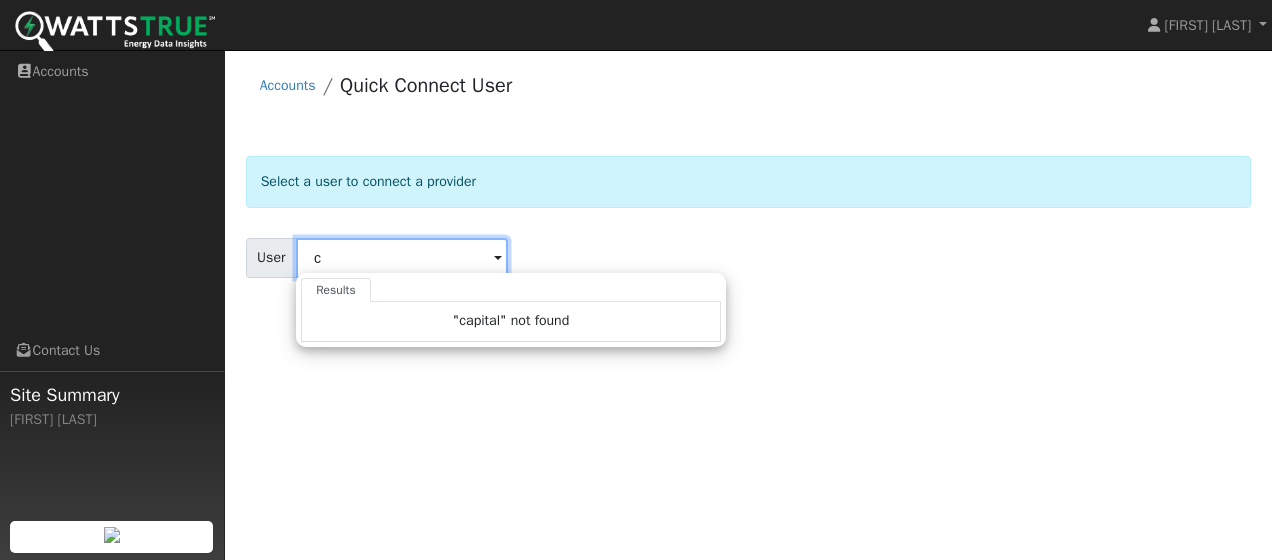 type 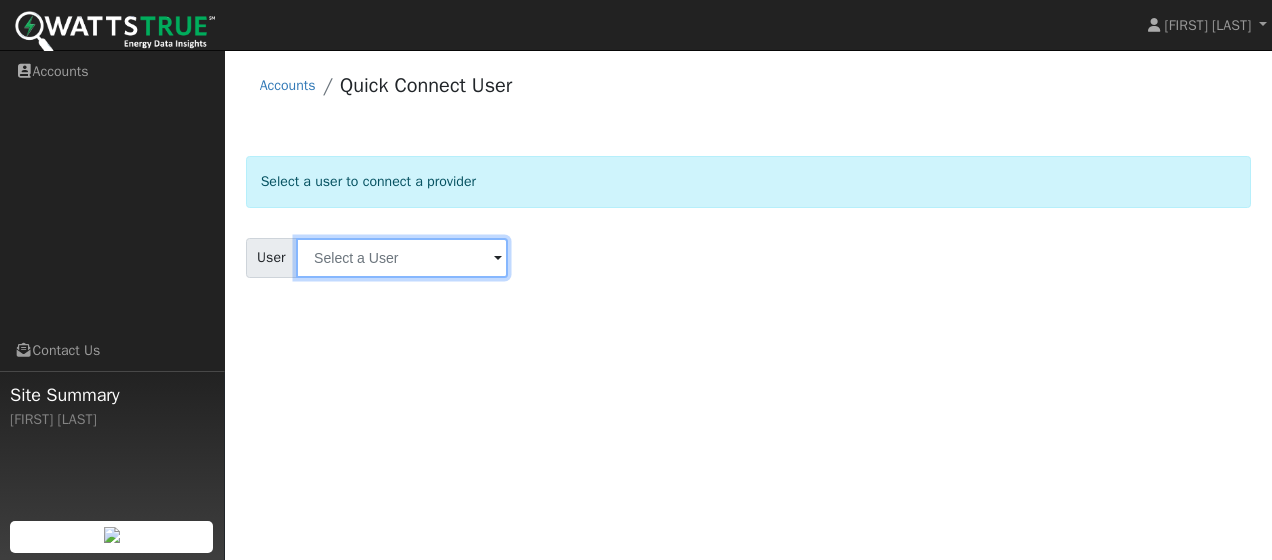 click at bounding box center (402, 258) 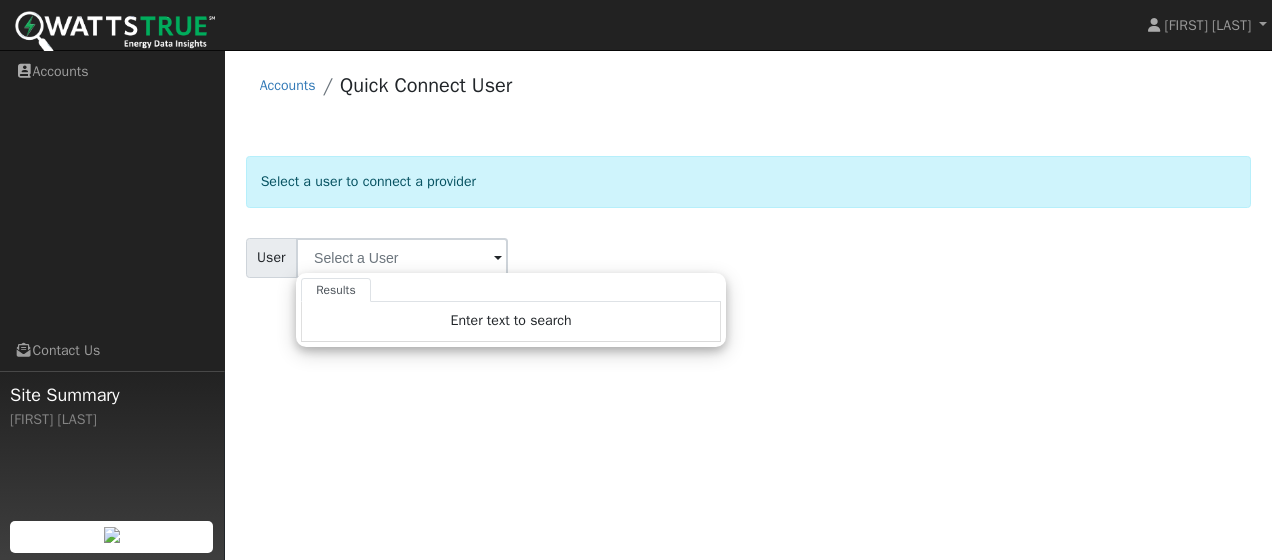 click at bounding box center (498, 259) 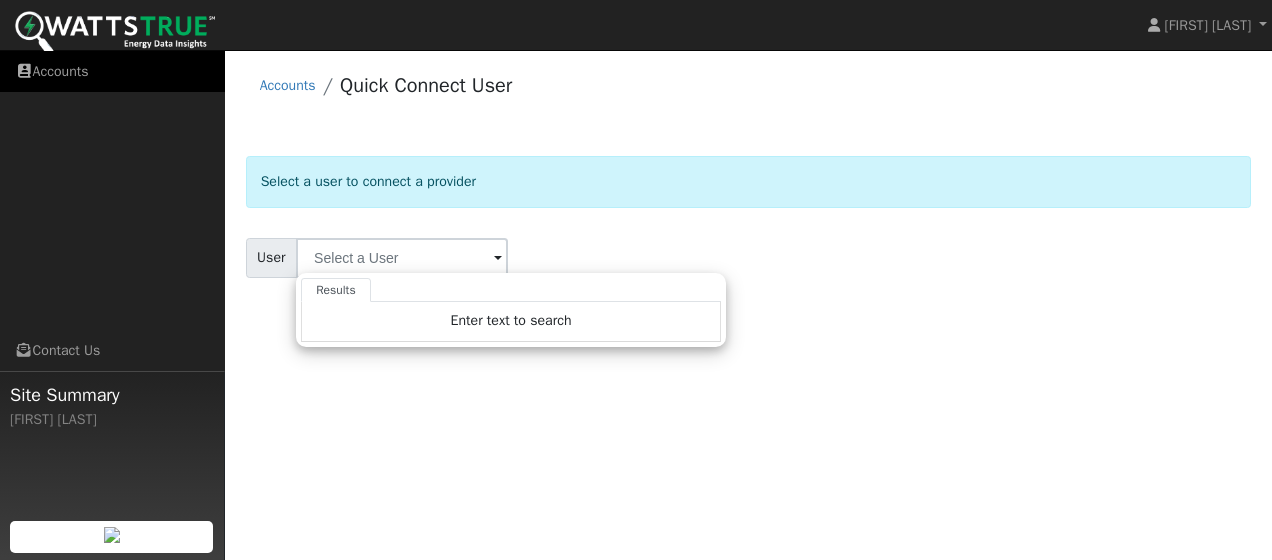 click on "Accounts" at bounding box center [112, 71] 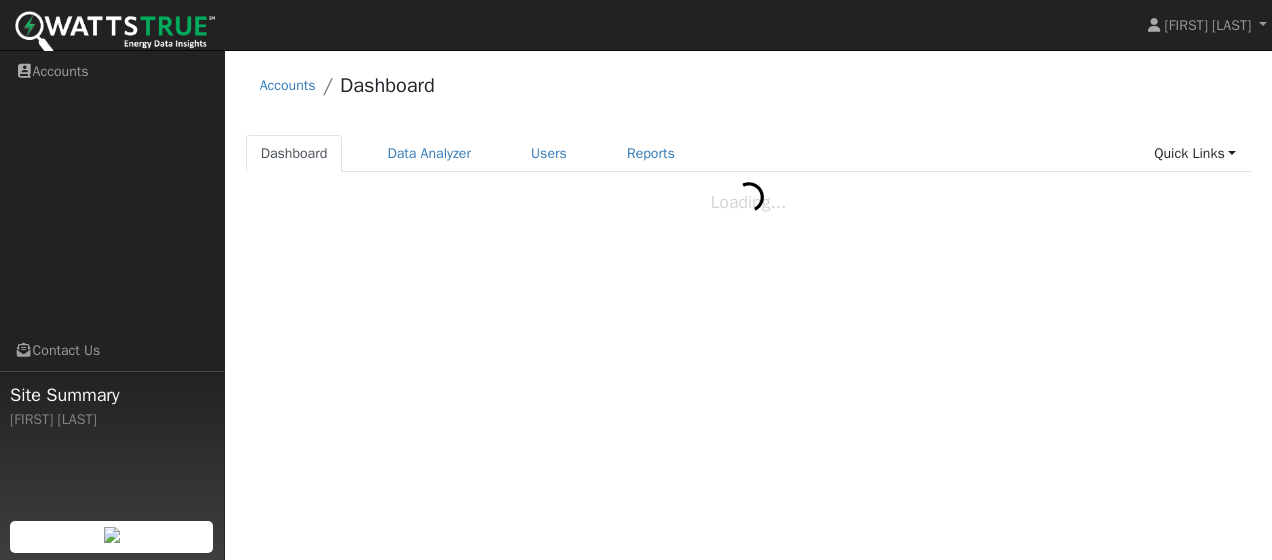 scroll, scrollTop: 0, scrollLeft: 0, axis: both 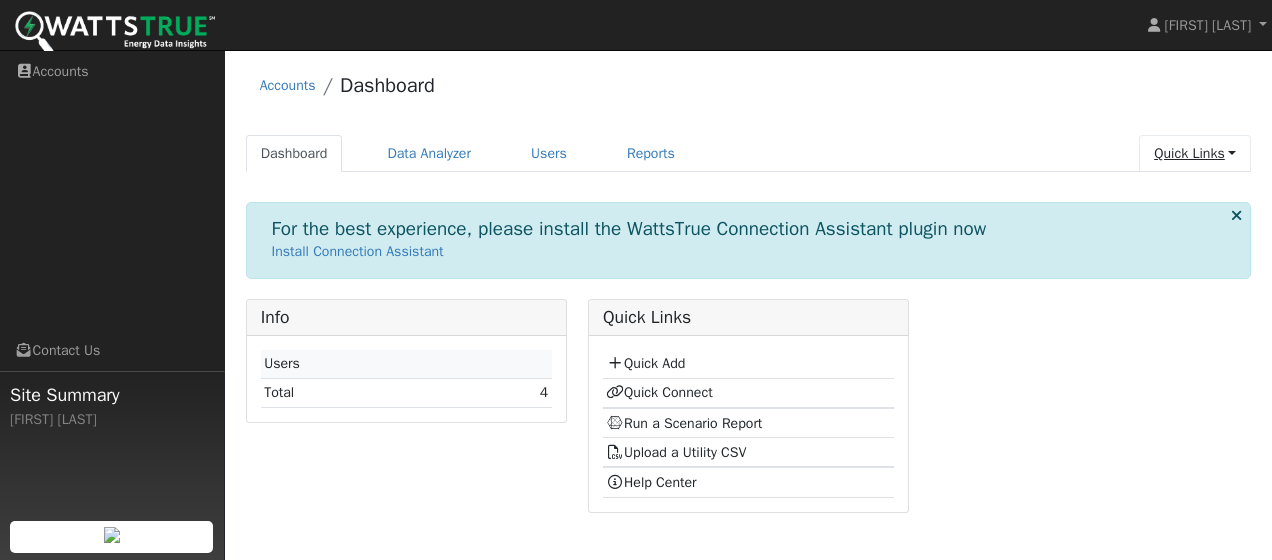 click on "Quick Links" at bounding box center (1195, 153) 